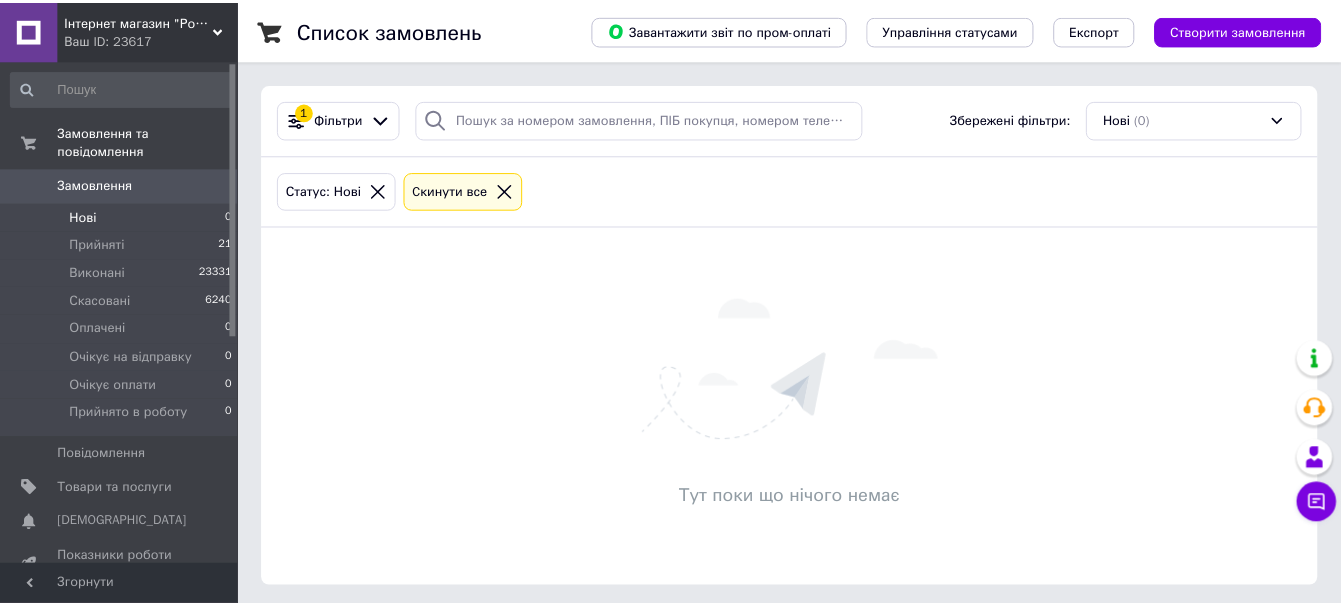 scroll, scrollTop: 0, scrollLeft: 0, axis: both 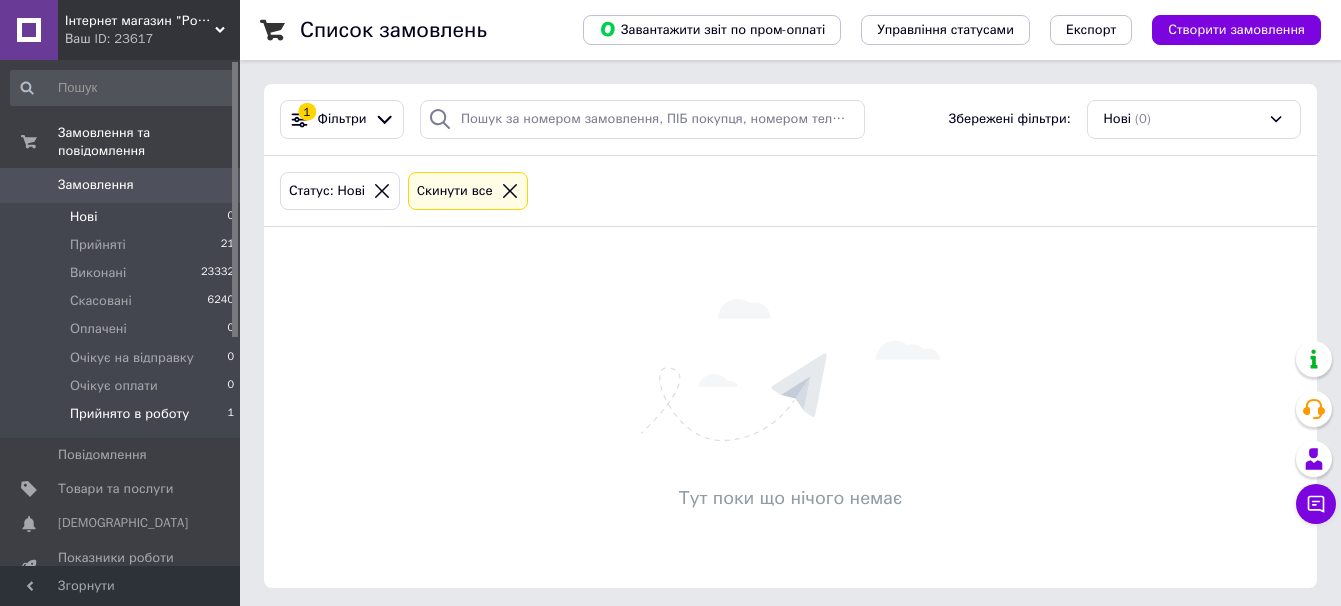 click on "Прийнято в роботу" at bounding box center (129, 414) 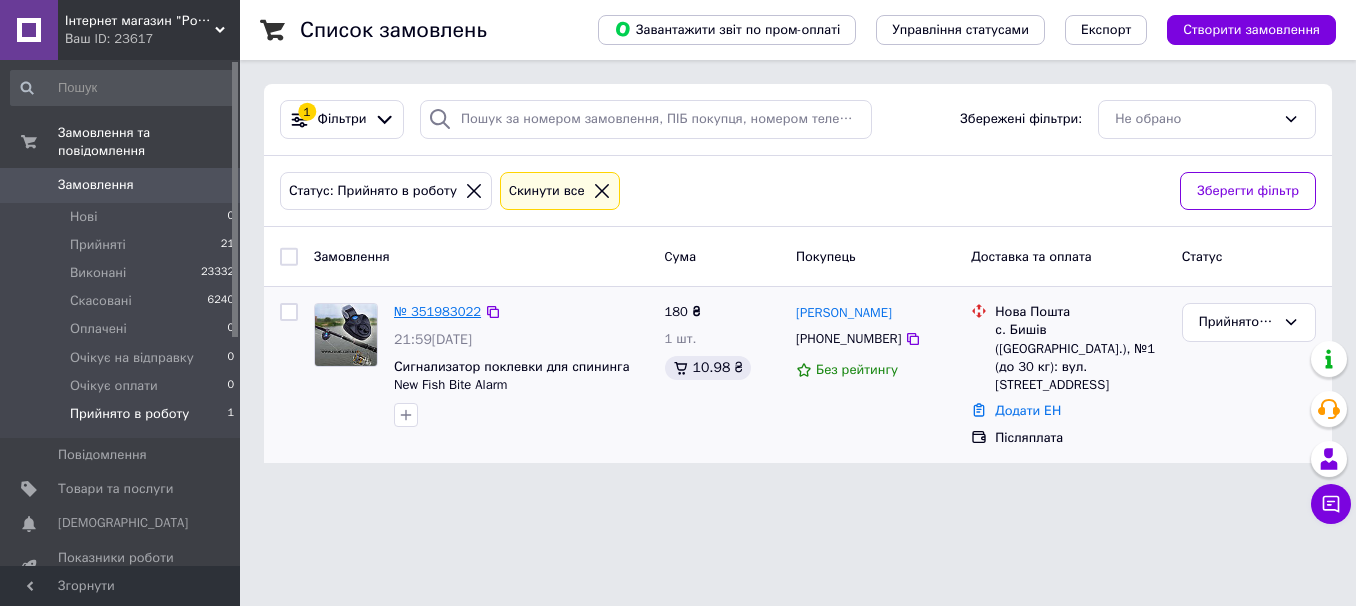 click on "№ 351983022" at bounding box center (437, 311) 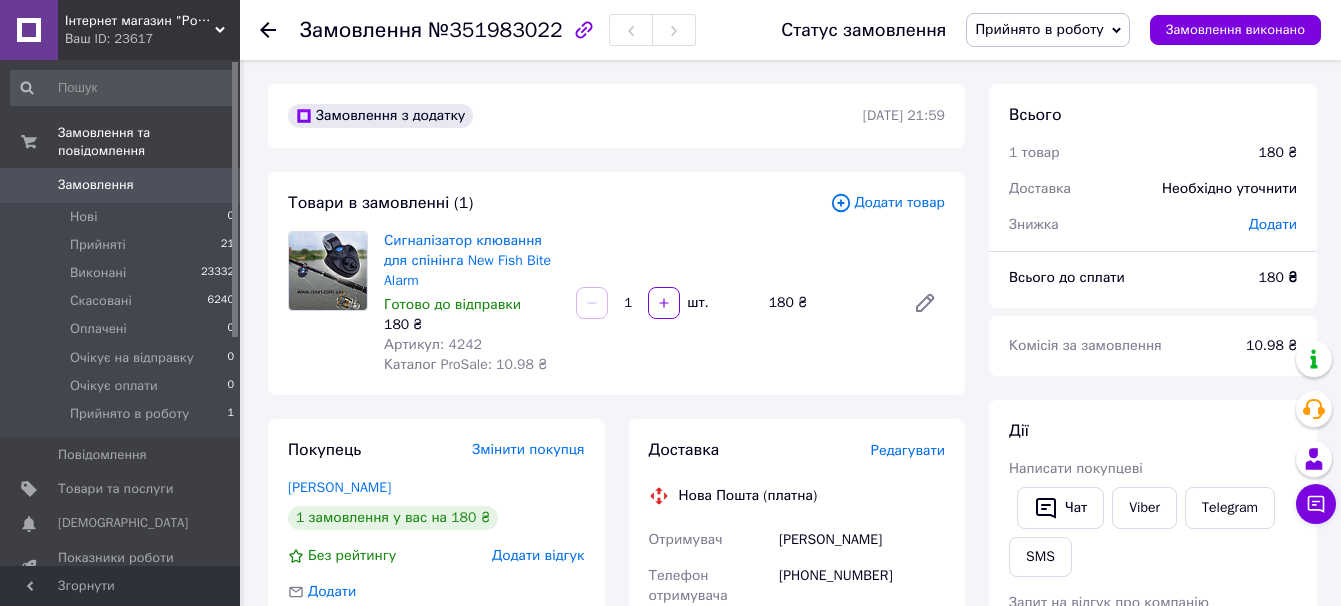 click on "[PERSON_NAME] покупцеві   Чат Viber Telegram SMS Запит на відгук про компанію   Скопіювати запит на відгук У вас є 29 днів, щоб відправити запит на відгук покупцеві, скопіювавши посилання.   Видати чек   Завантажити PDF   Друк PDF   Дублювати замовлення" at bounding box center (1153, 673) 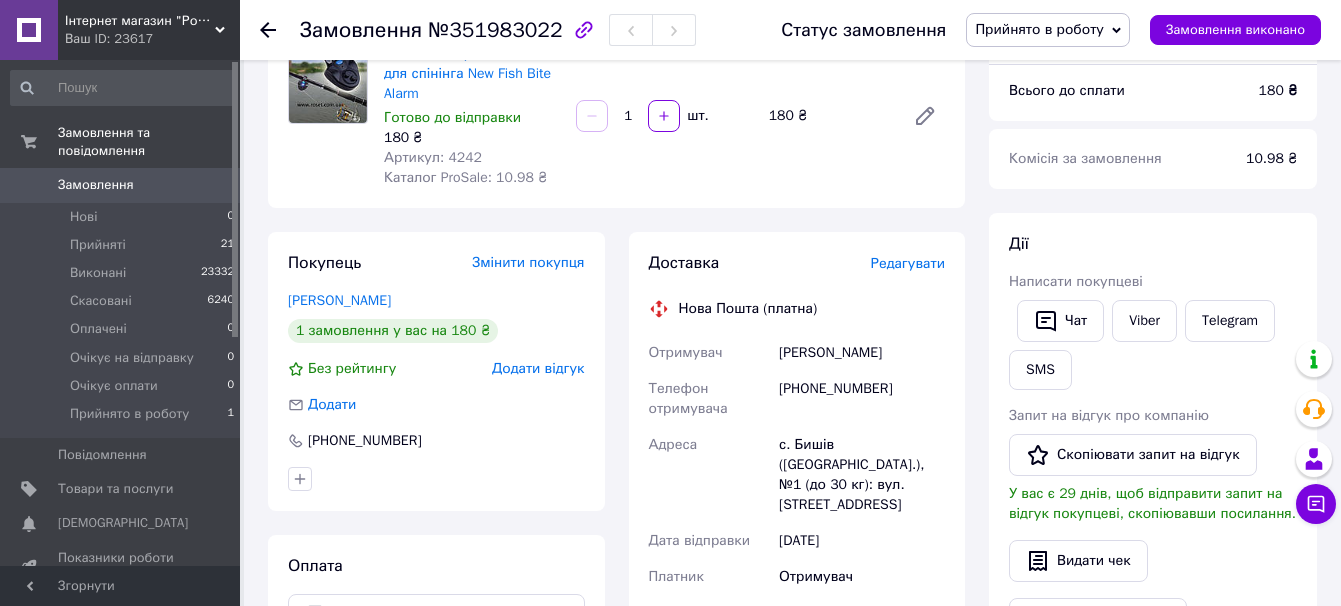scroll, scrollTop: 0, scrollLeft: 0, axis: both 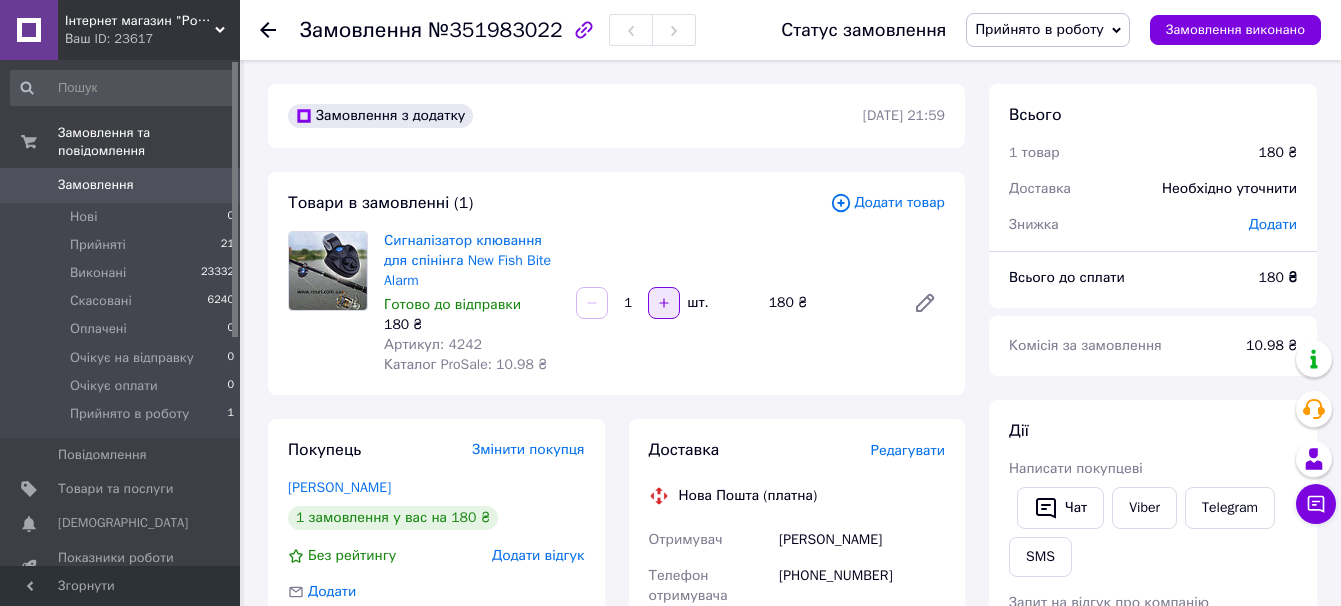 click 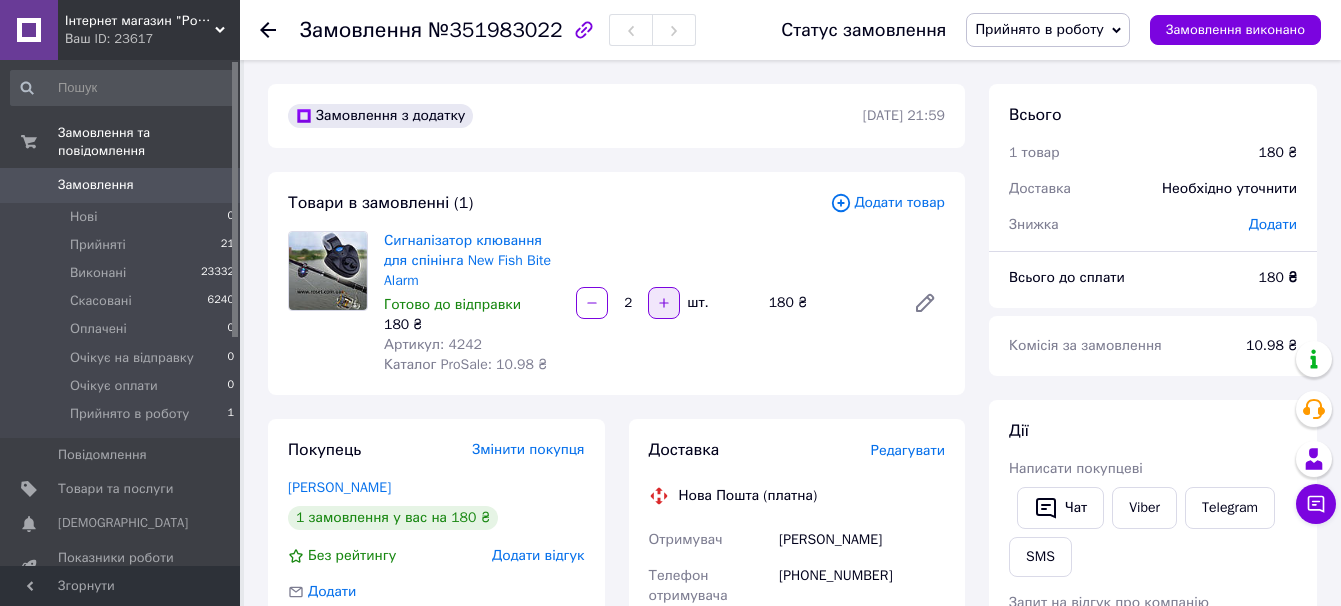 click at bounding box center [664, 303] 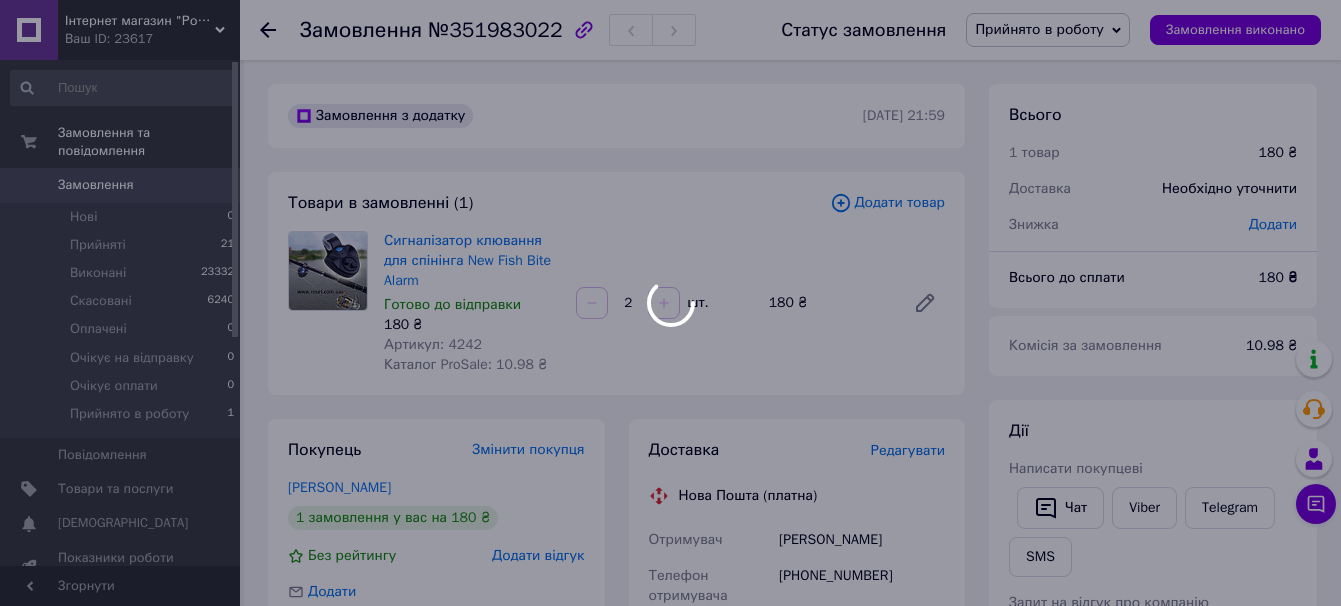 click 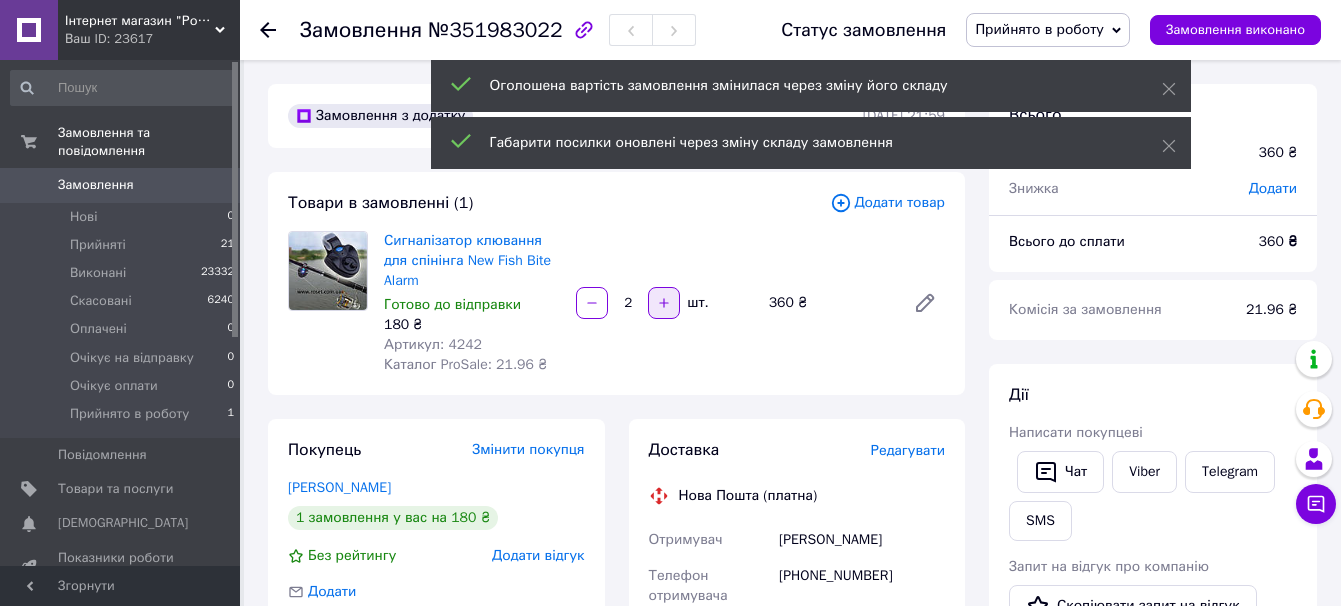 click 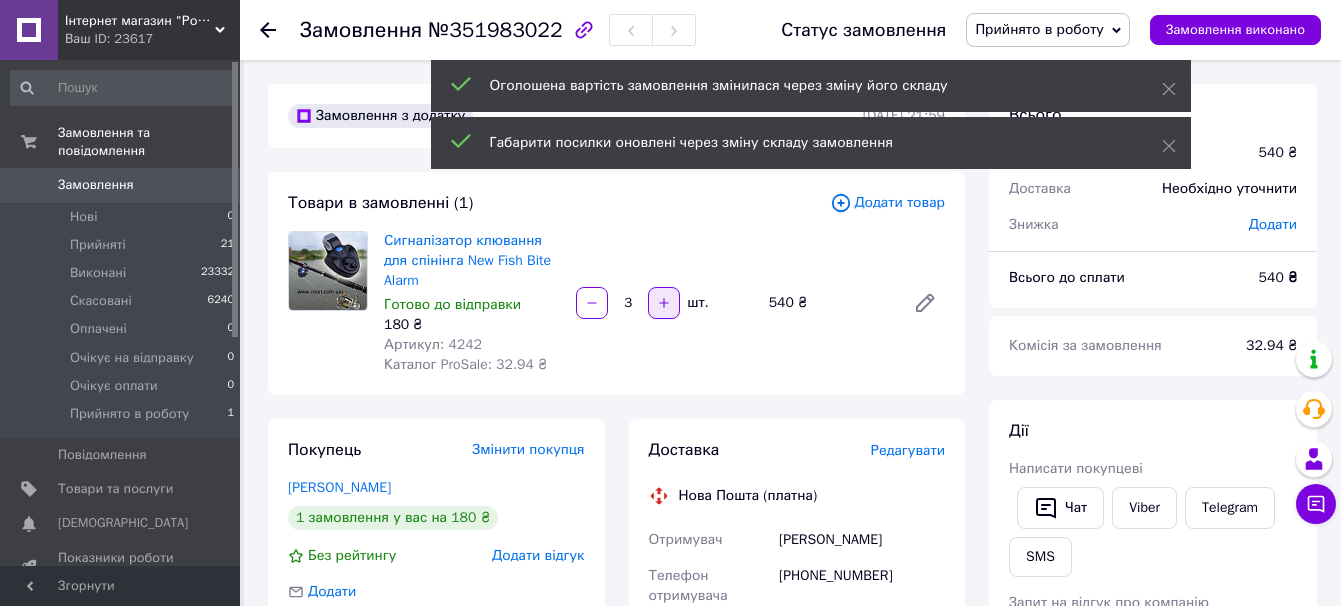 click 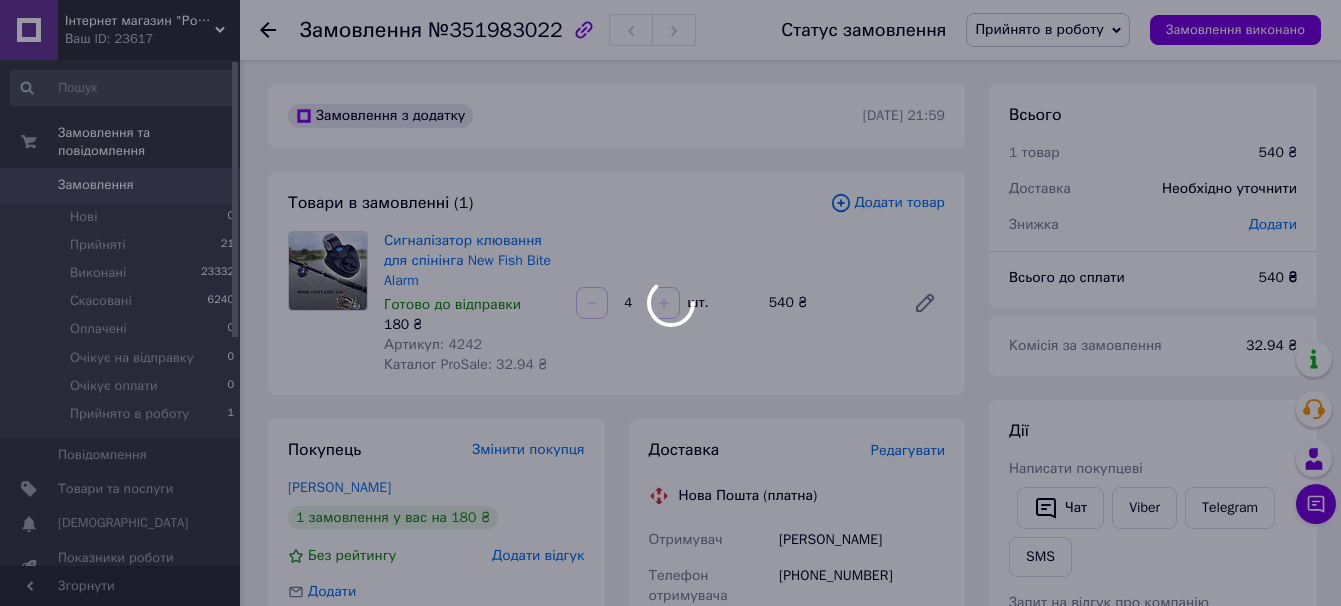 click at bounding box center [664, 303] 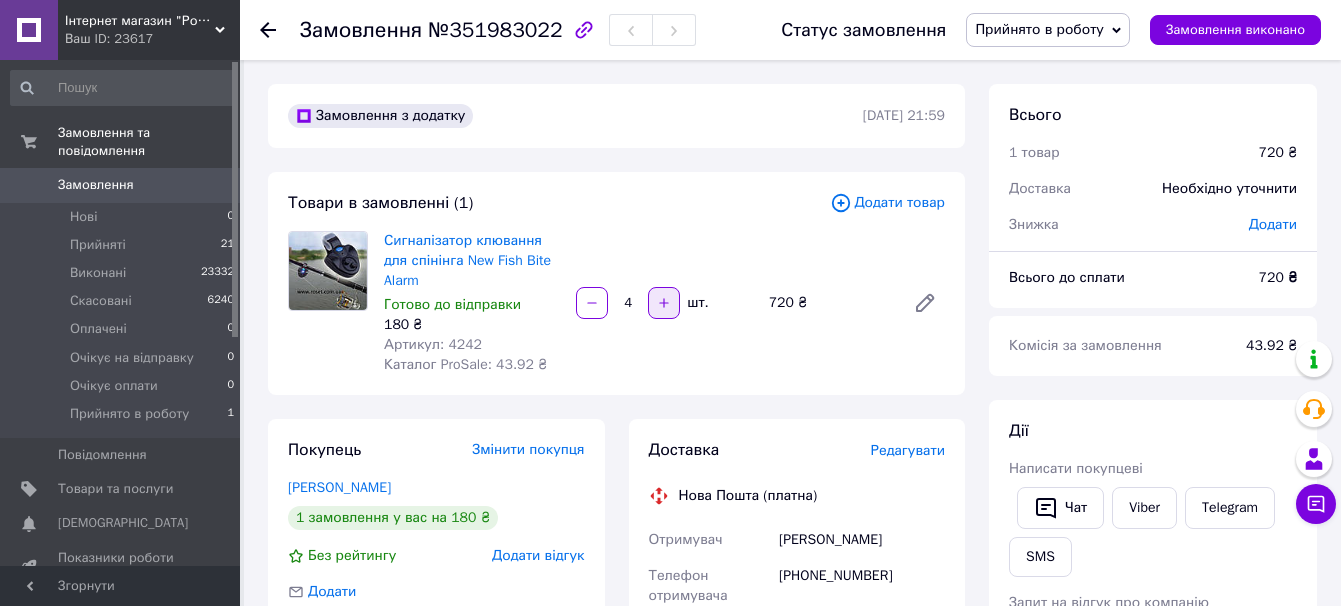 click 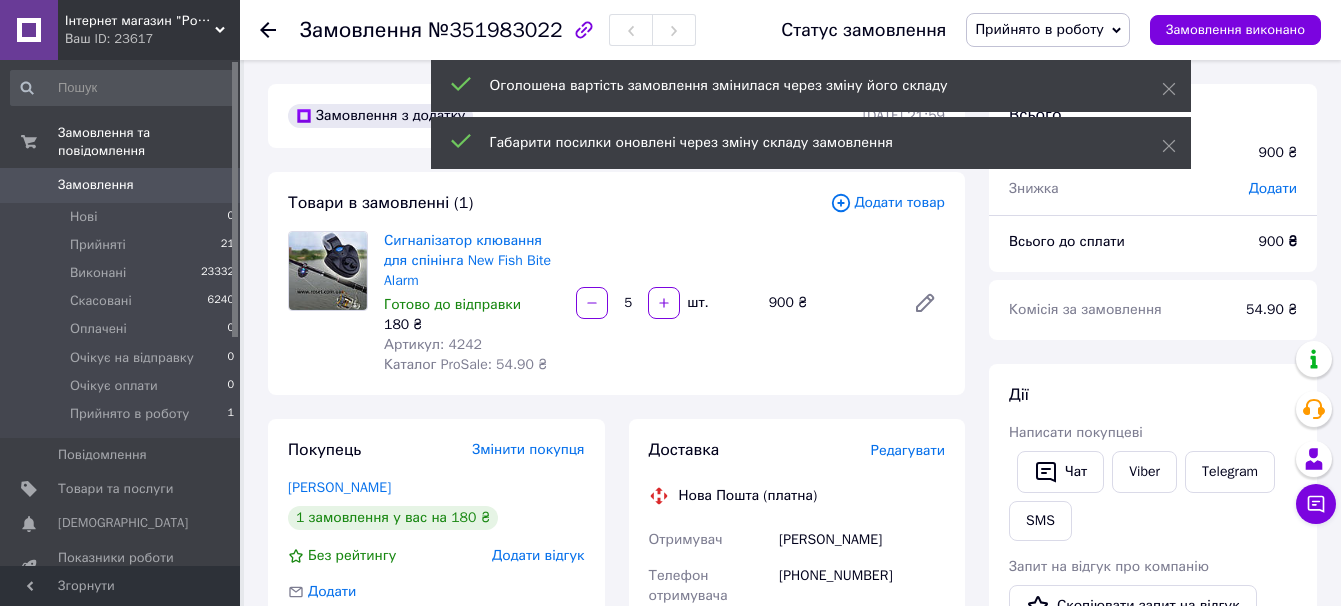 click 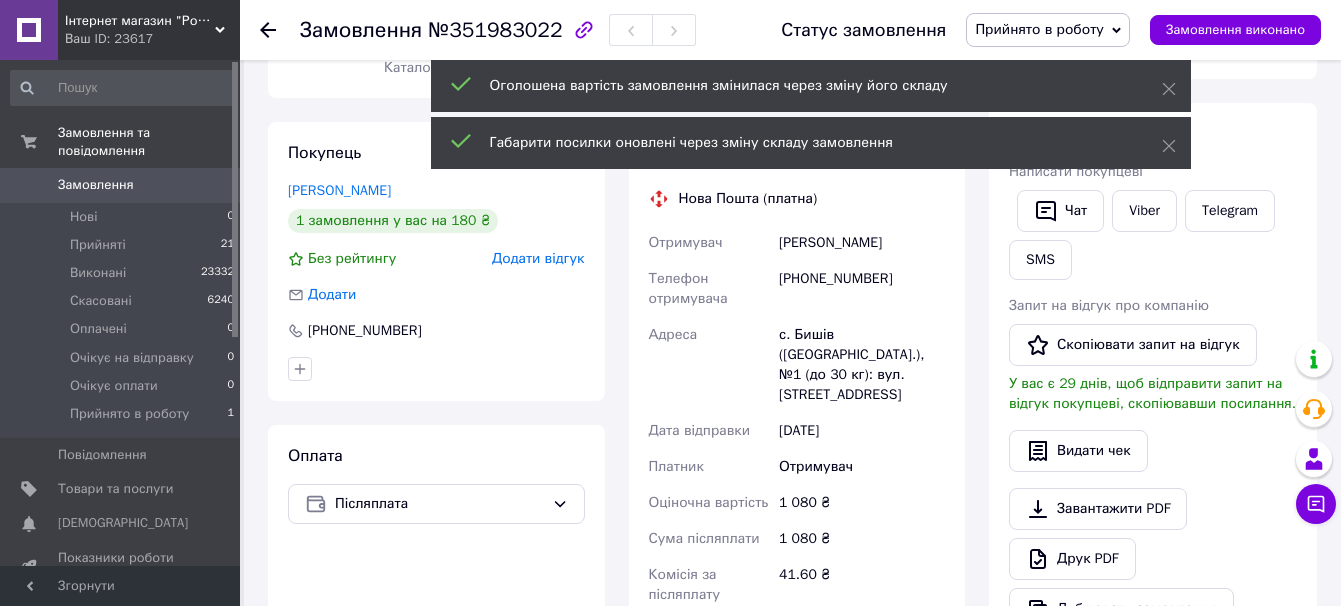 scroll, scrollTop: 300, scrollLeft: 0, axis: vertical 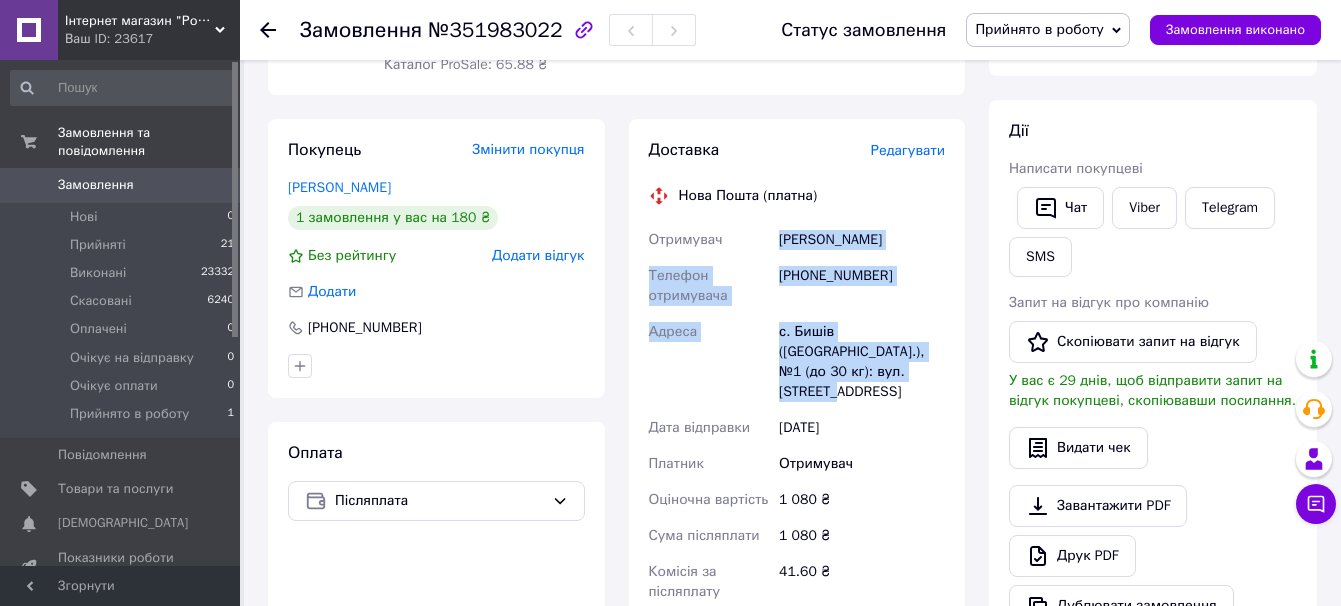 drag, startPoint x: 774, startPoint y: 241, endPoint x: 869, endPoint y: 369, distance: 159.40201 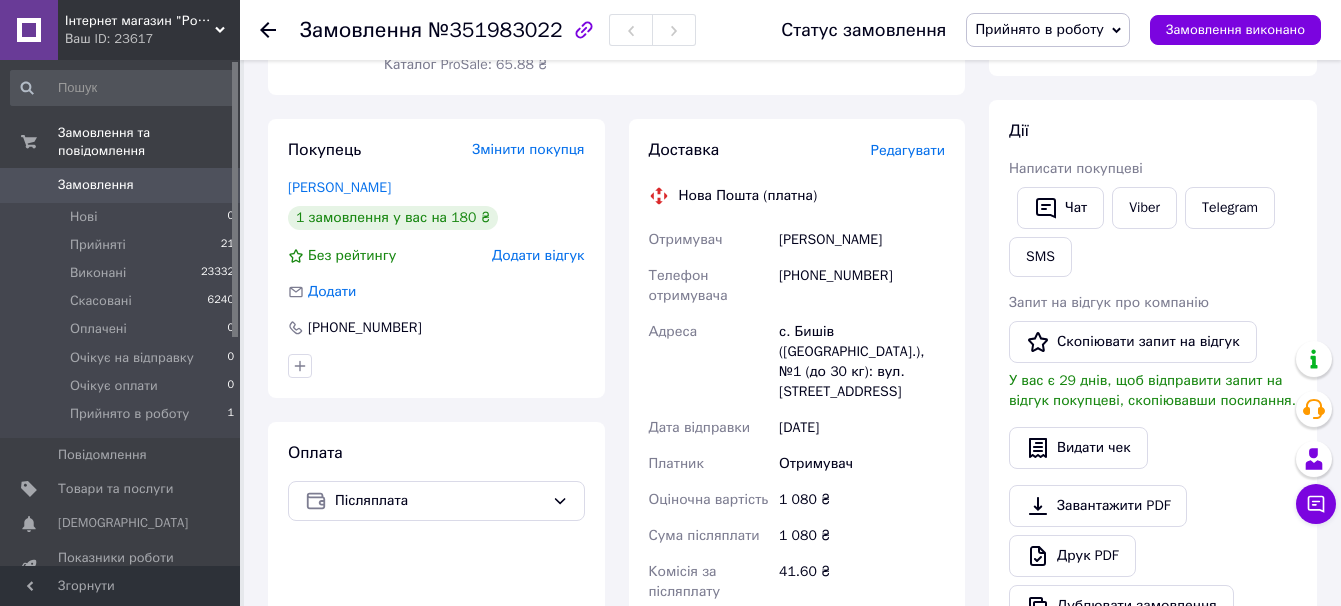 click on "Прийнято в роботу" at bounding box center [1039, 29] 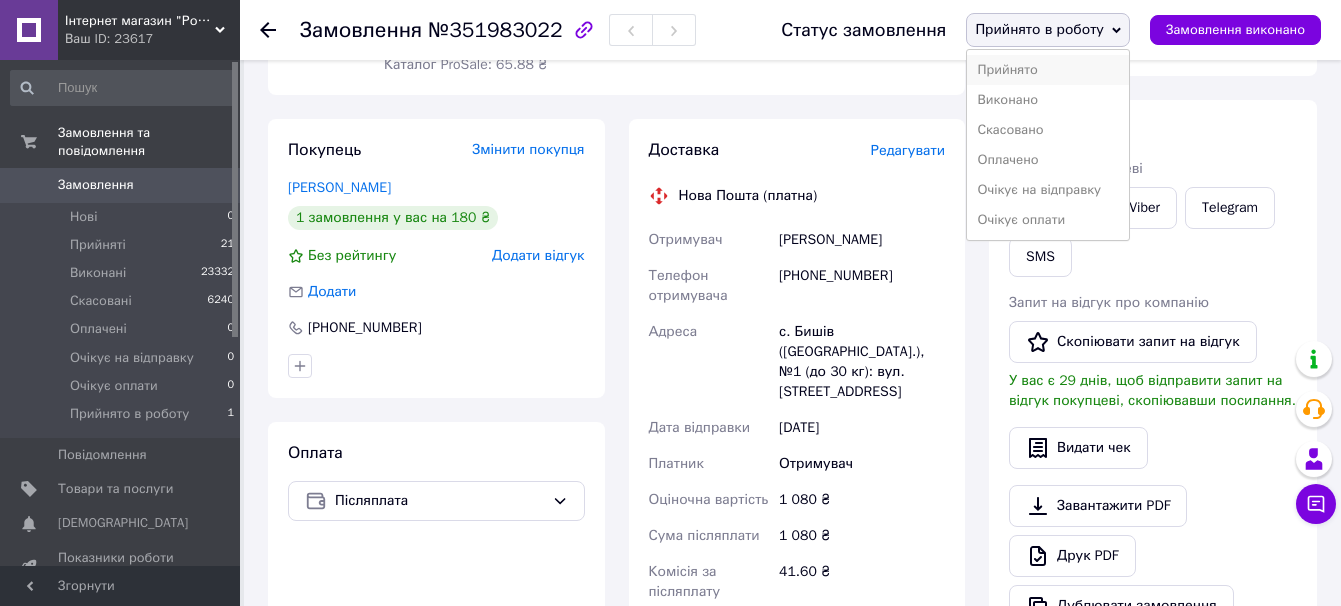 click on "Прийнято" at bounding box center (1048, 70) 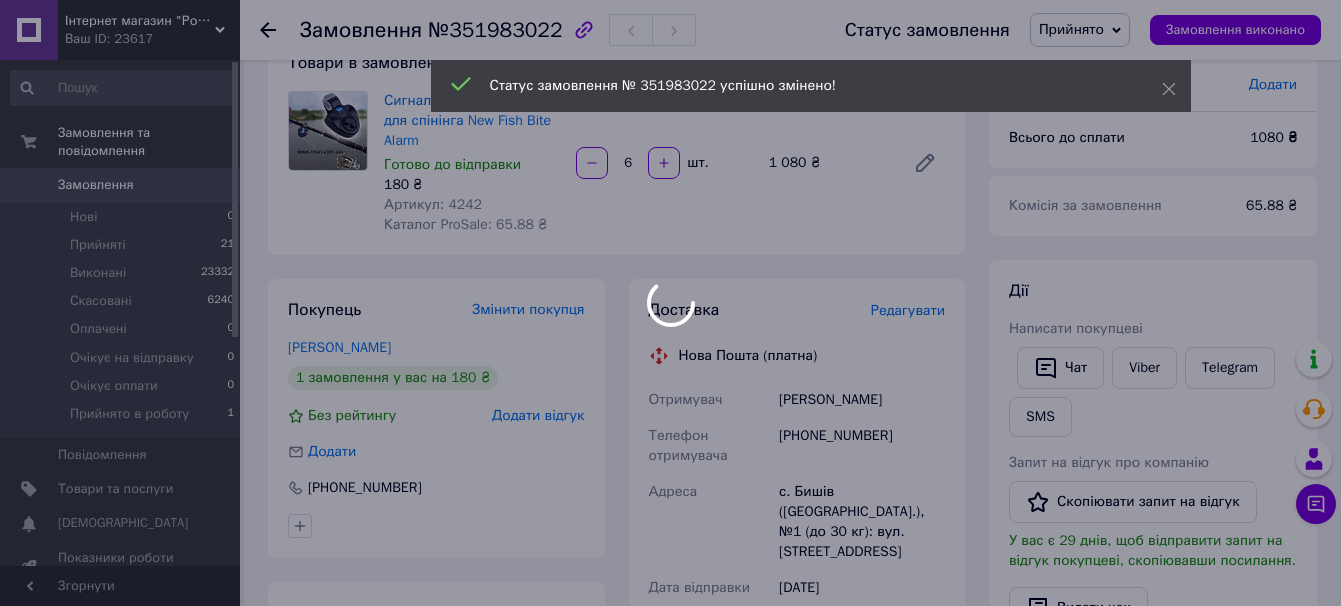 scroll, scrollTop: 0, scrollLeft: 0, axis: both 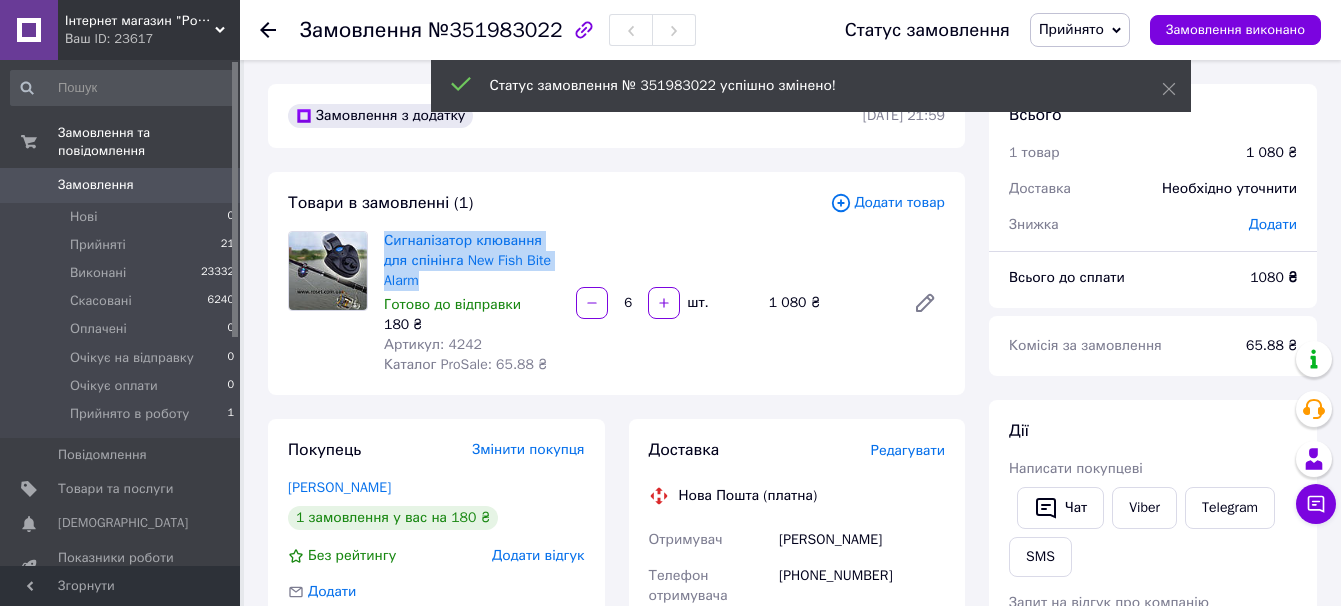 drag, startPoint x: 429, startPoint y: 281, endPoint x: 382, endPoint y: 237, distance: 64.381676 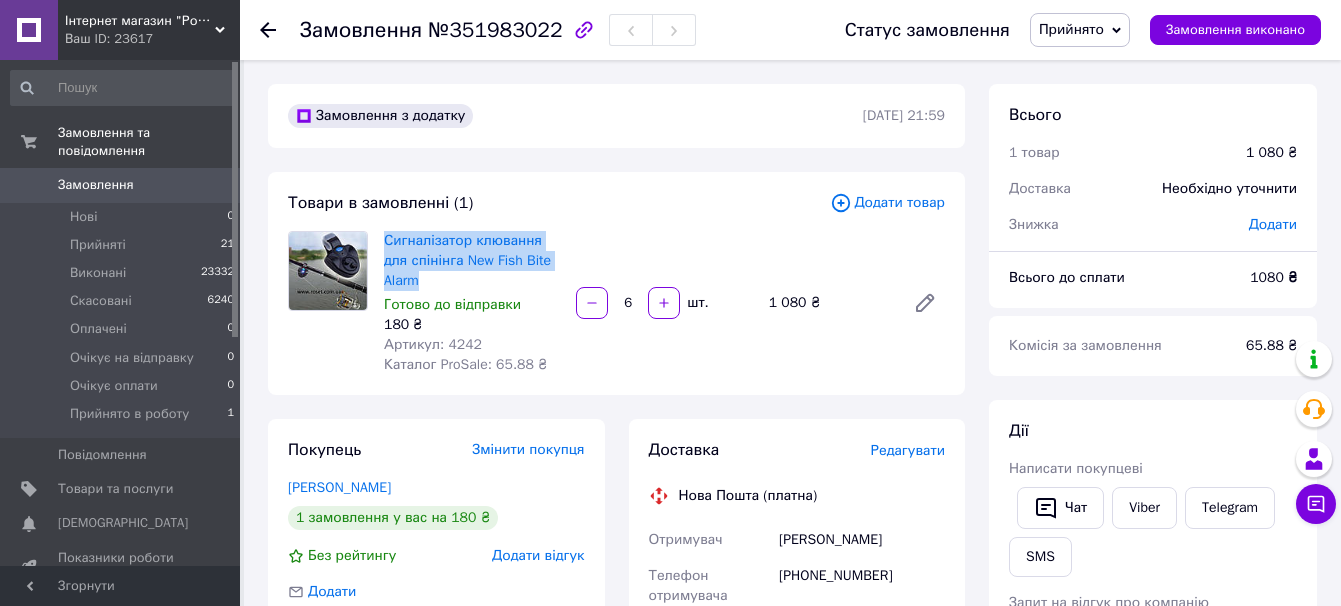 drag, startPoint x: 1129, startPoint y: 216, endPoint x: 784, endPoint y: 116, distance: 359.2005 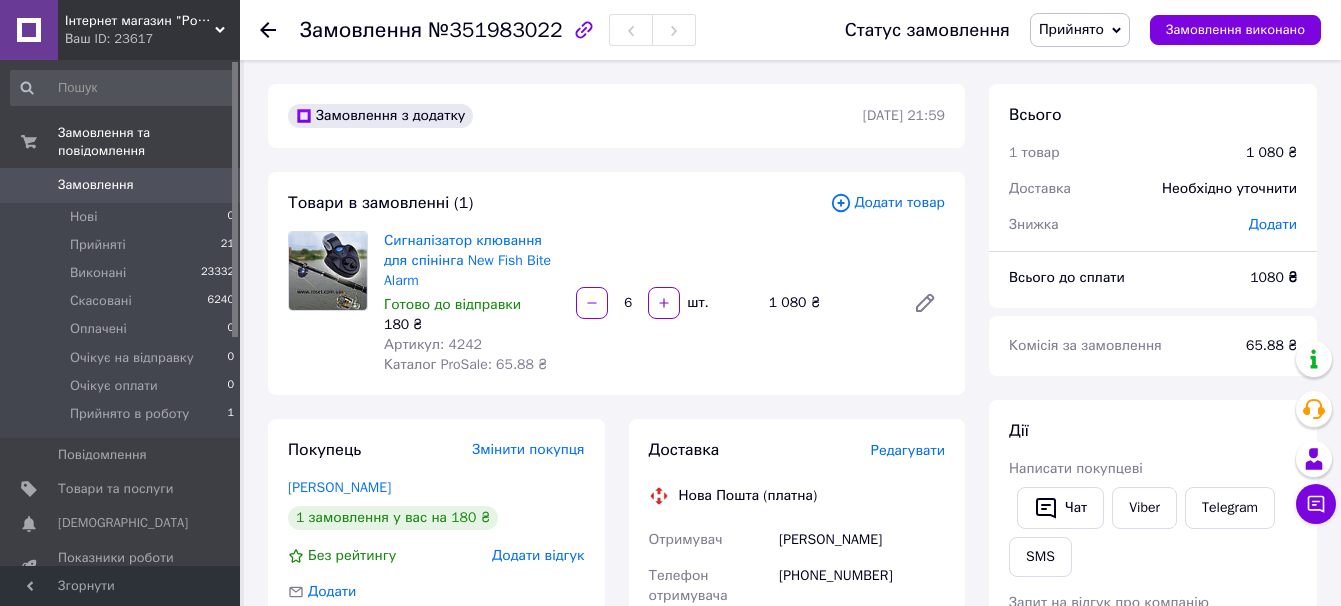 click 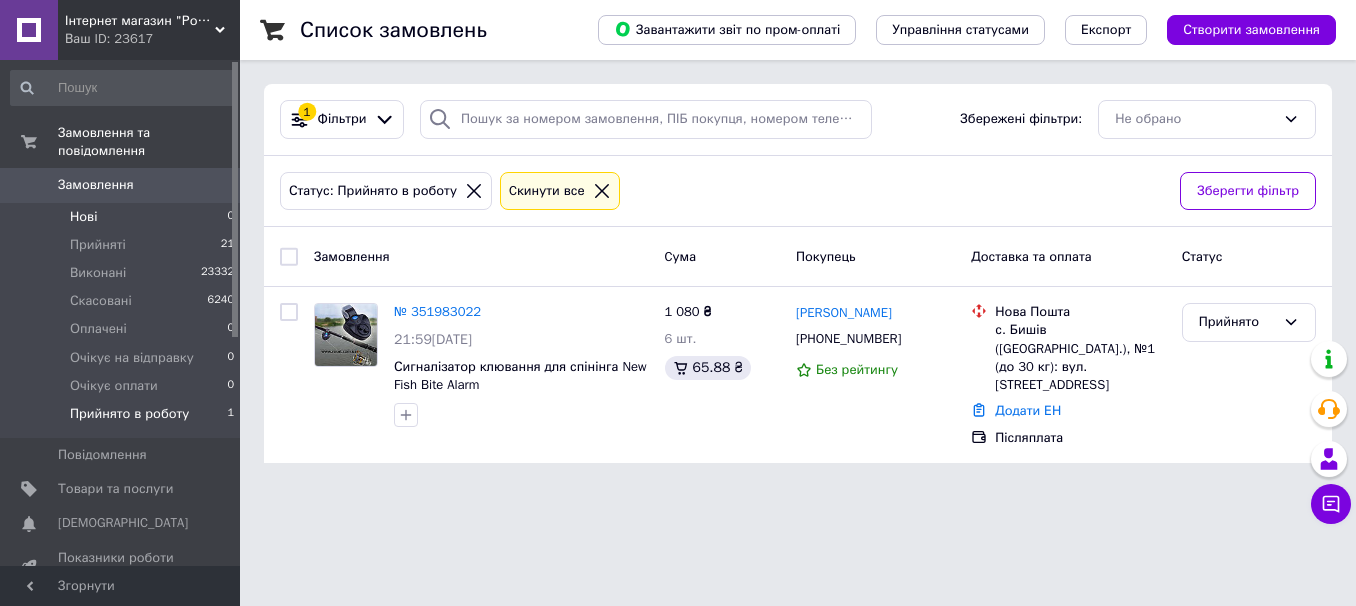 click on "Нові" at bounding box center [83, 217] 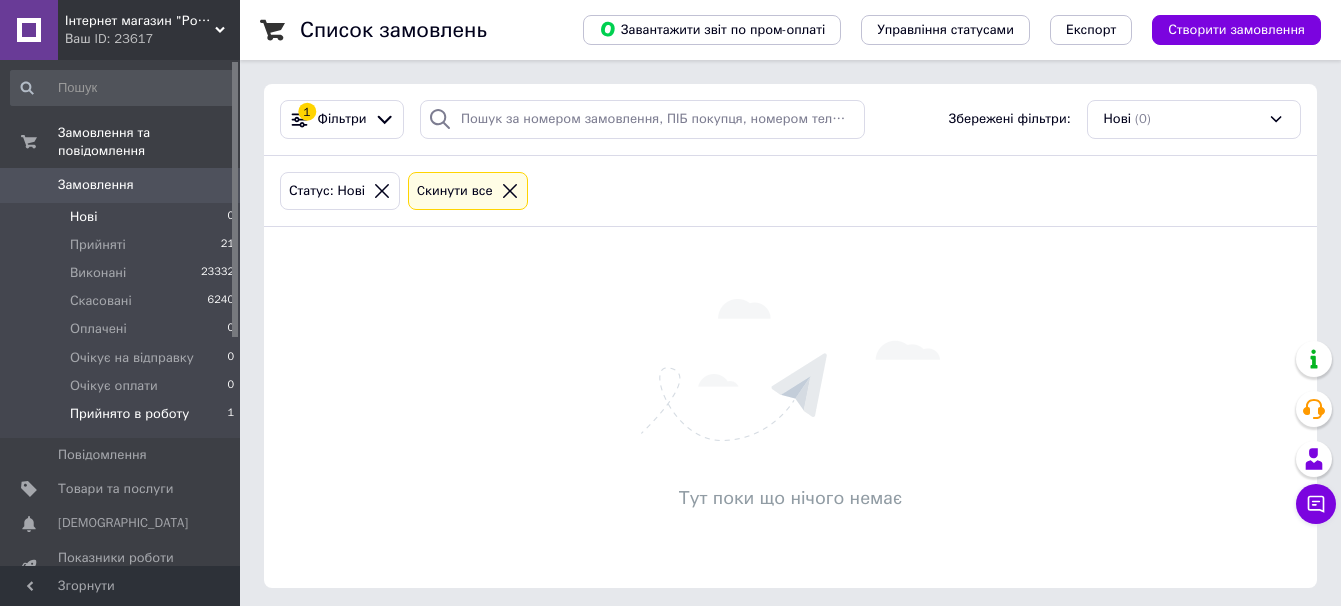 click on "Прийнято в роботу" at bounding box center [129, 414] 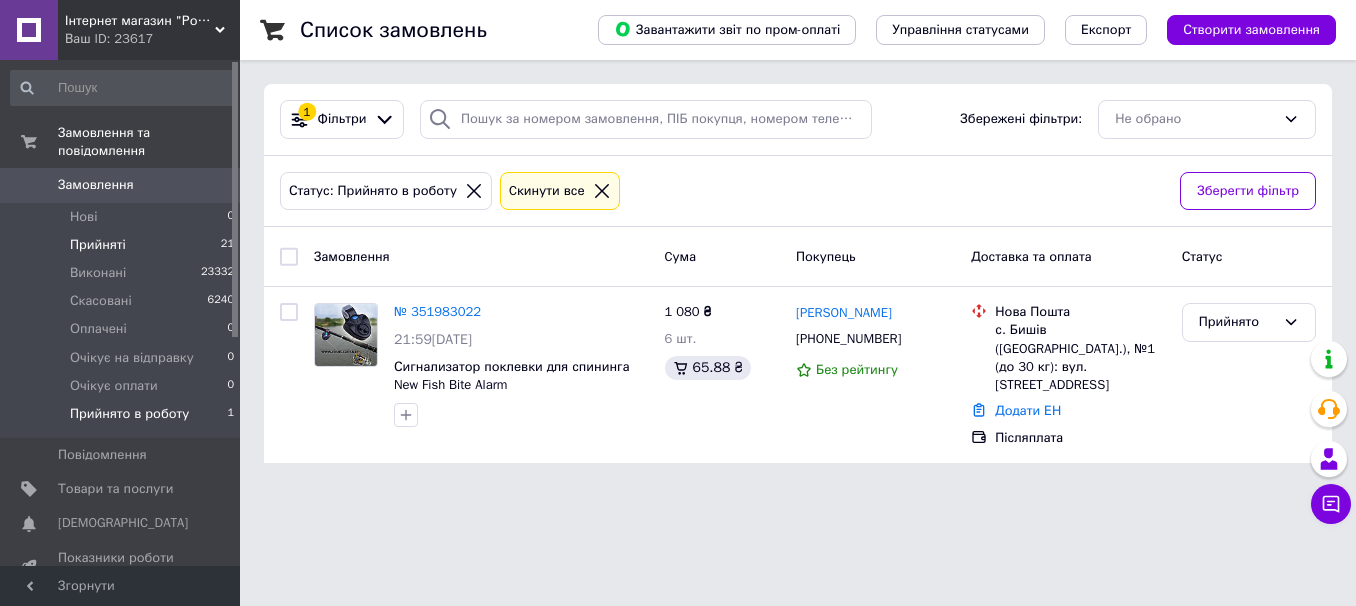 click on "Прийняті 21" at bounding box center [123, 245] 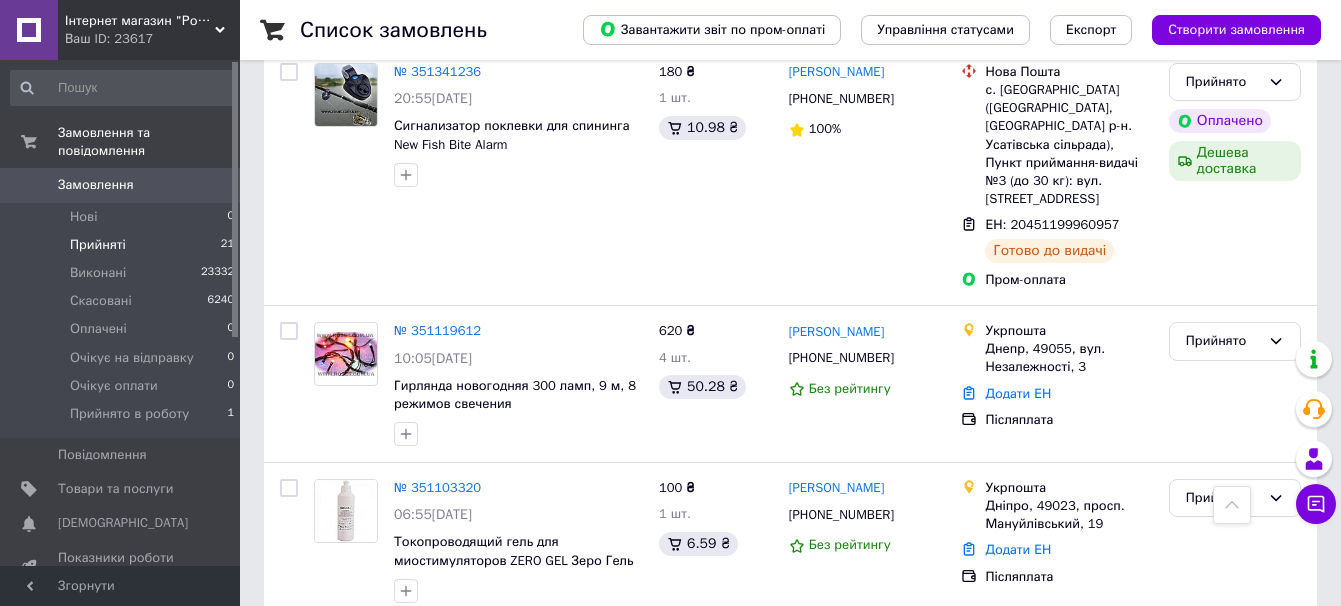 scroll, scrollTop: 3468, scrollLeft: 0, axis: vertical 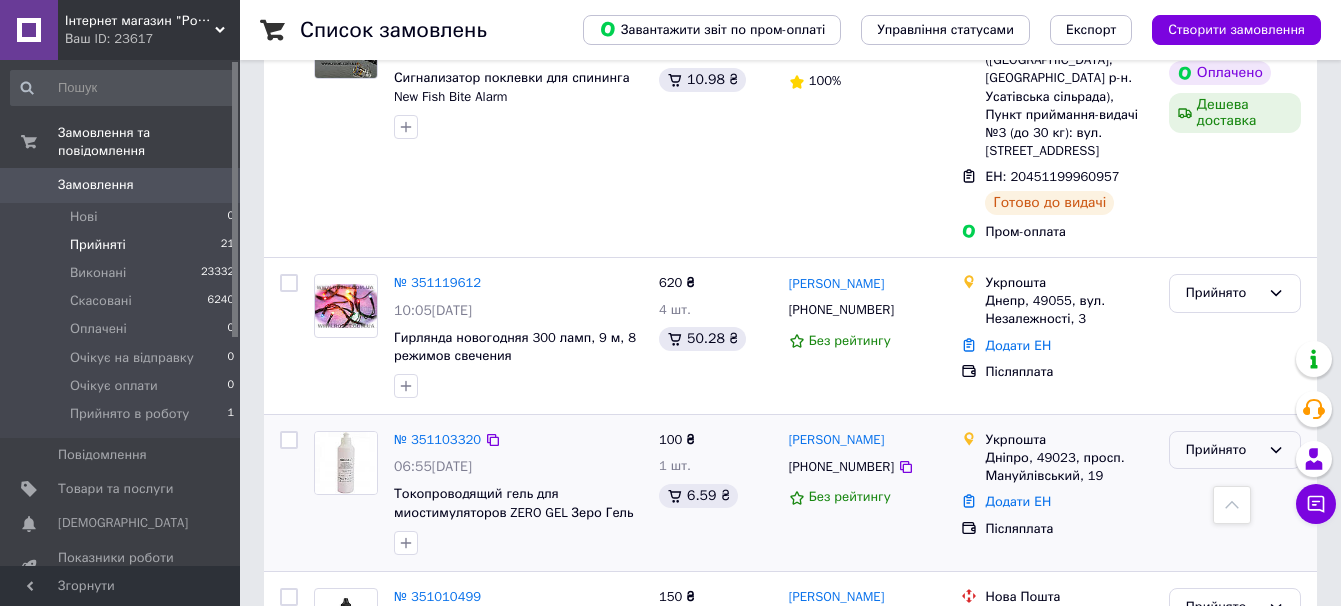 click on "Прийнято" at bounding box center [1223, 450] 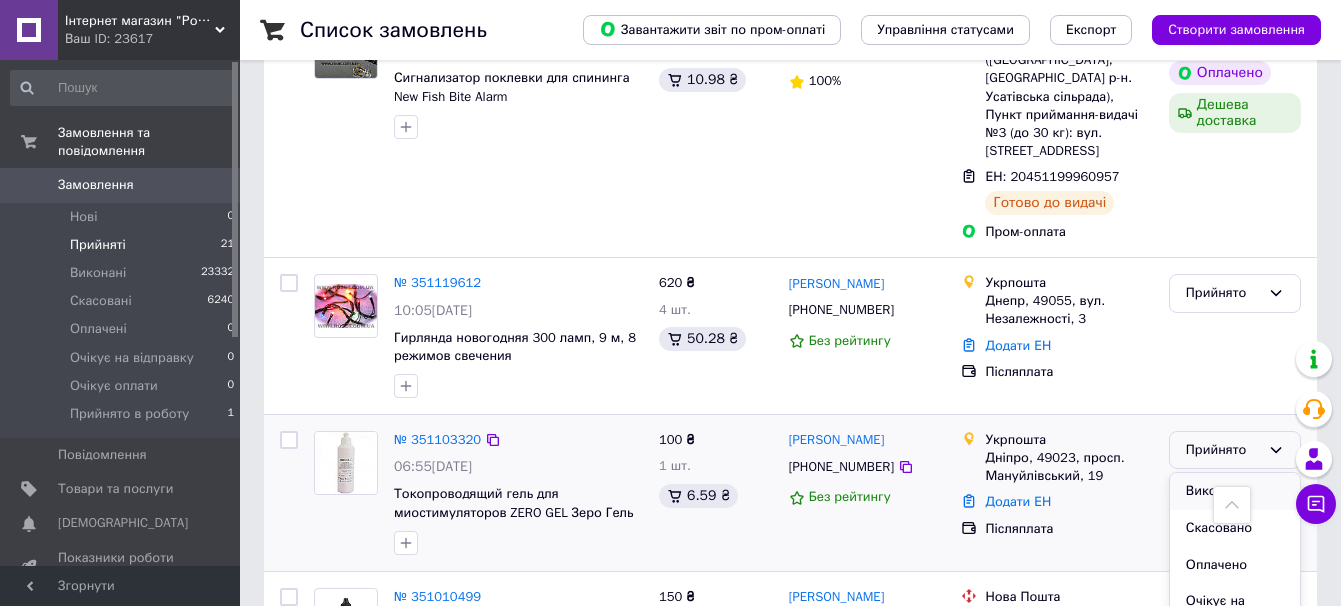 click on "Виконано" at bounding box center [1235, 491] 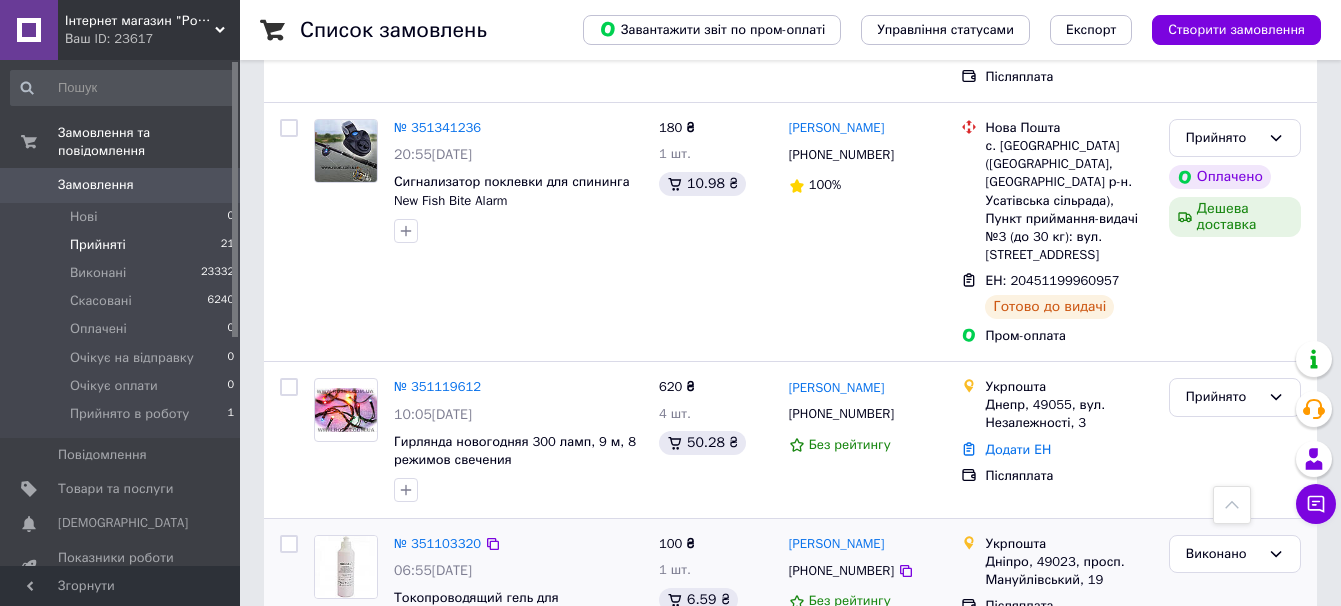 scroll, scrollTop: 3468, scrollLeft: 0, axis: vertical 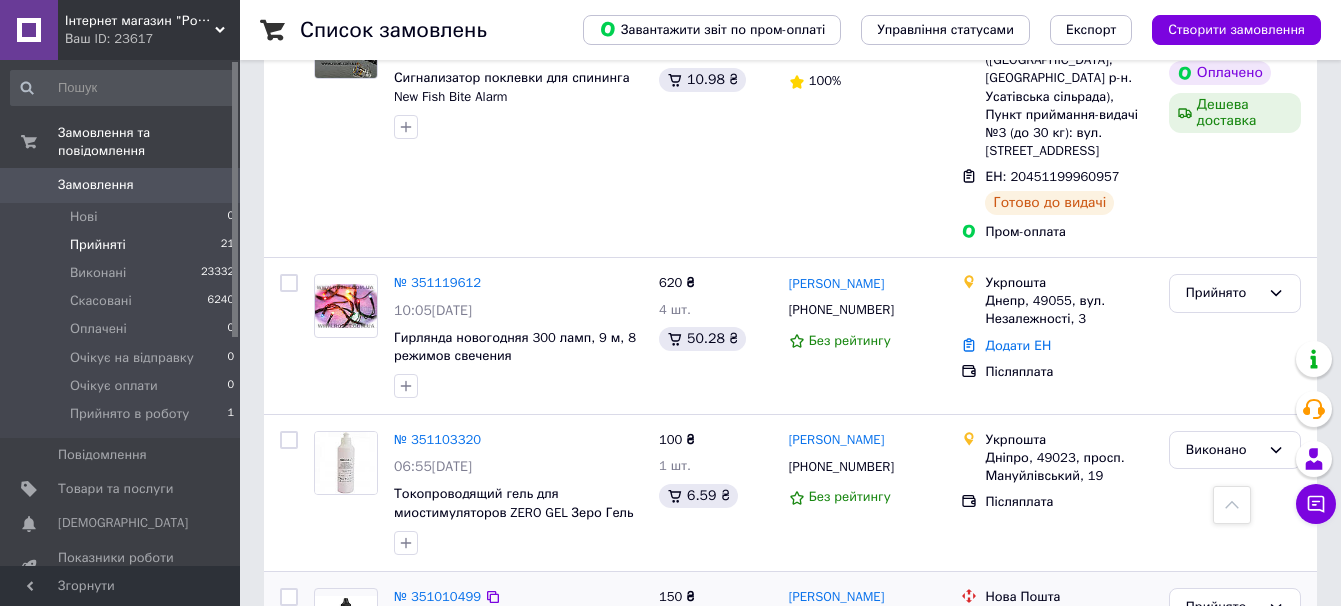 click 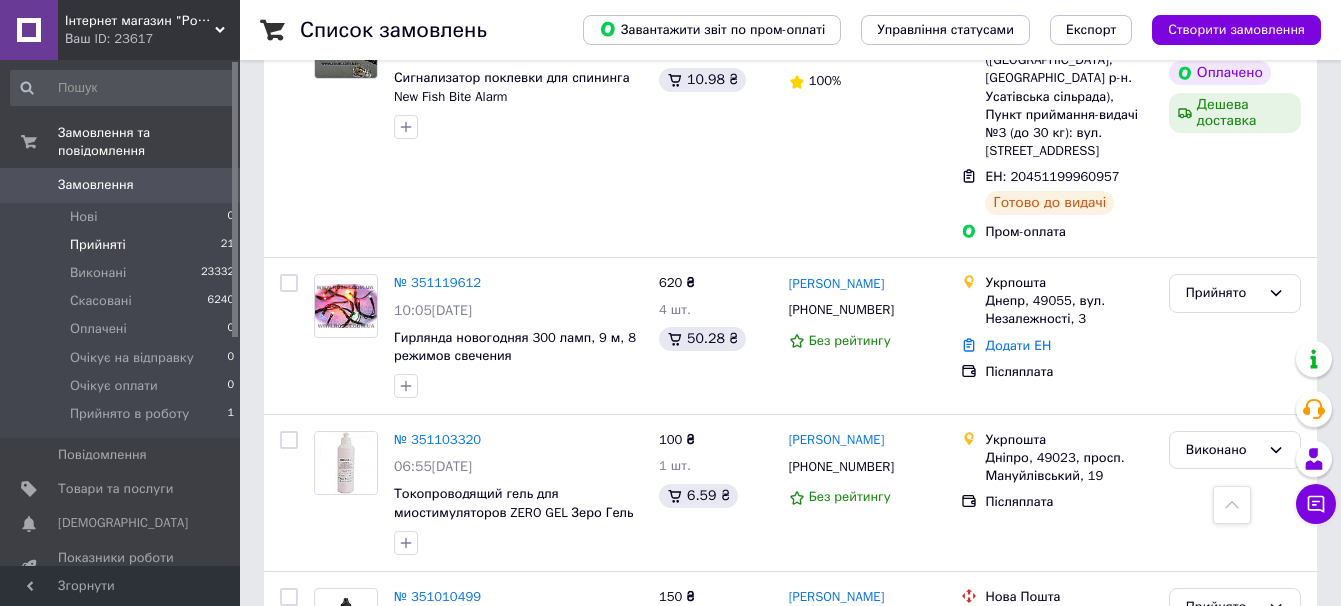 click on "Виконано" at bounding box center (1235, 493) 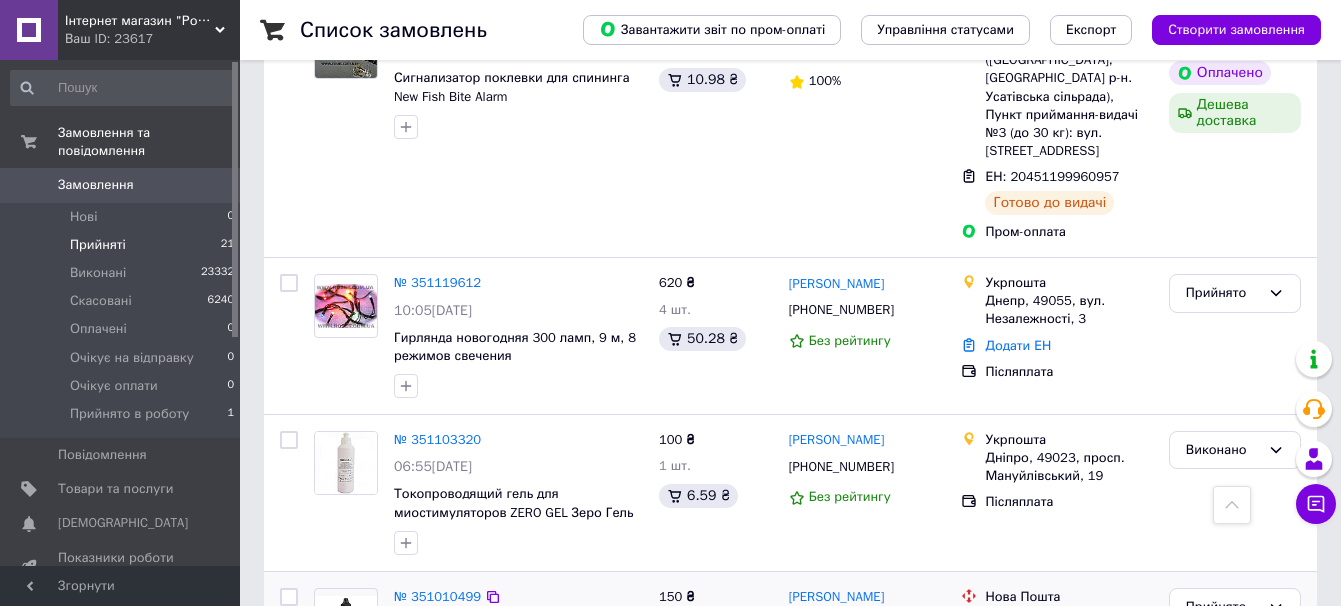 click 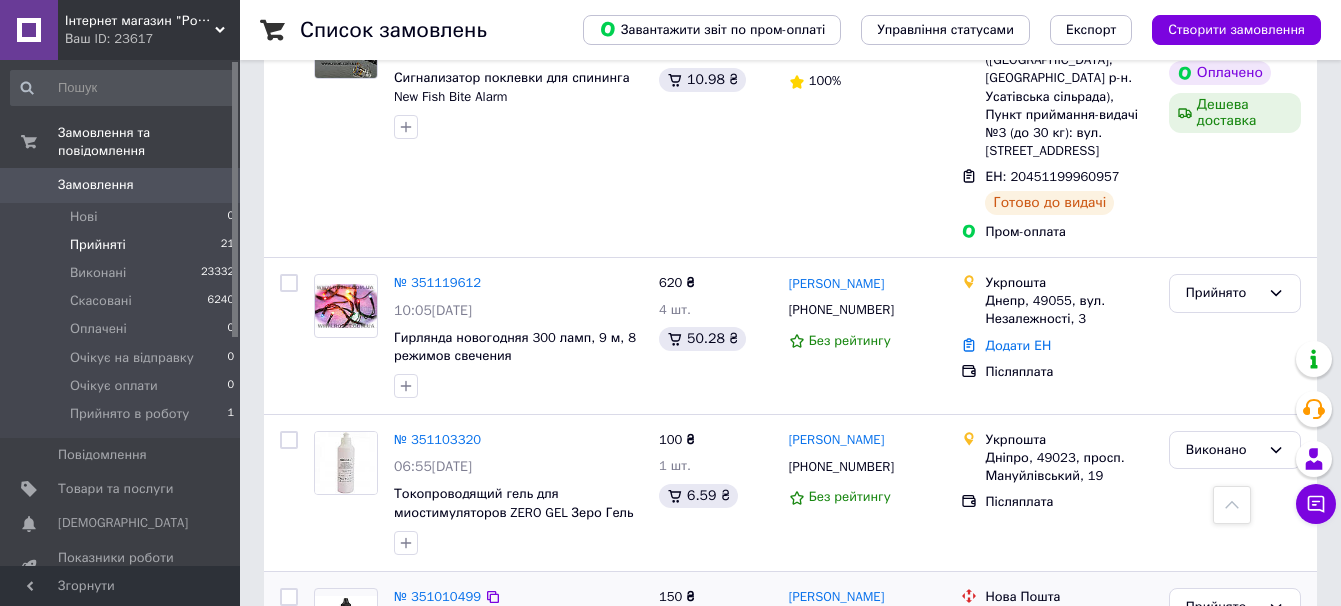drag, startPoint x: 1236, startPoint y: 435, endPoint x: 1220, endPoint y: 446, distance: 19.416489 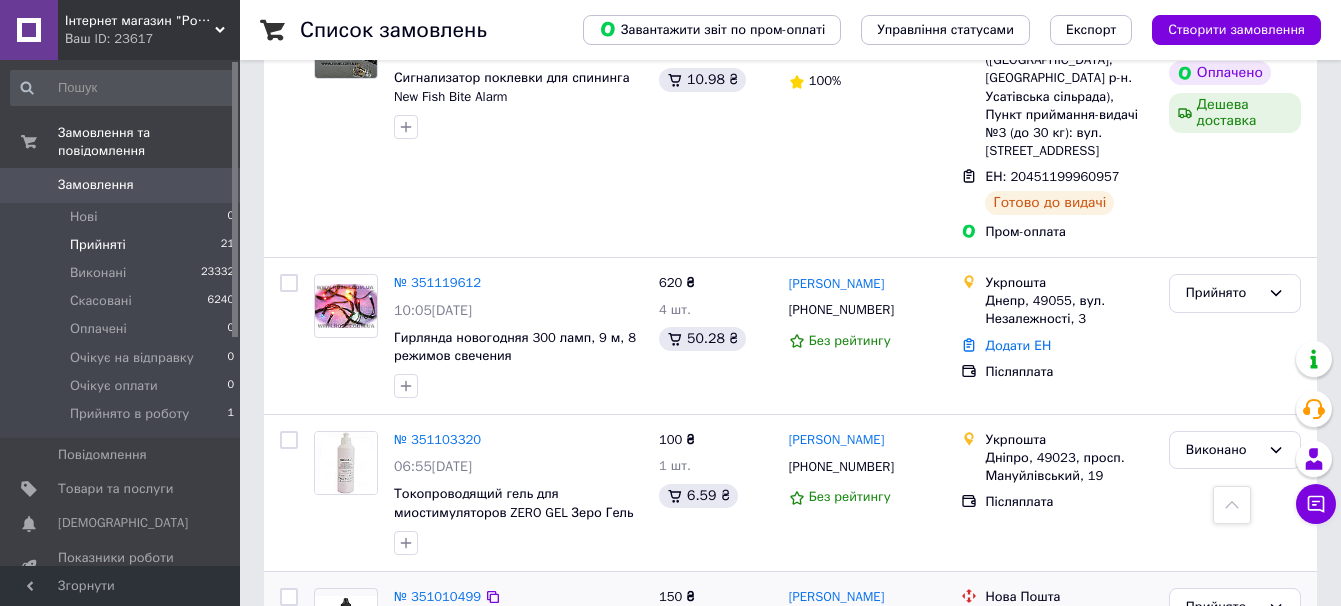 drag, startPoint x: 392, startPoint y: 408, endPoint x: 623, endPoint y: 435, distance: 232.57257 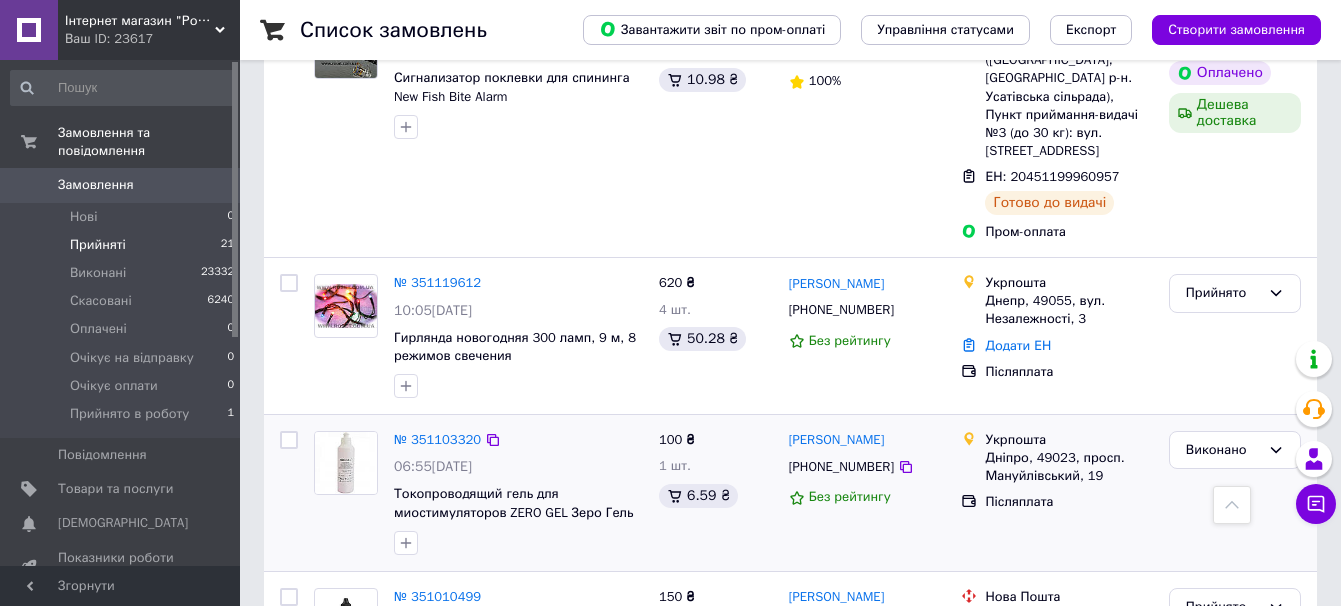 drag, startPoint x: 1242, startPoint y: 266, endPoint x: 1175, endPoint y: 307, distance: 78.54935 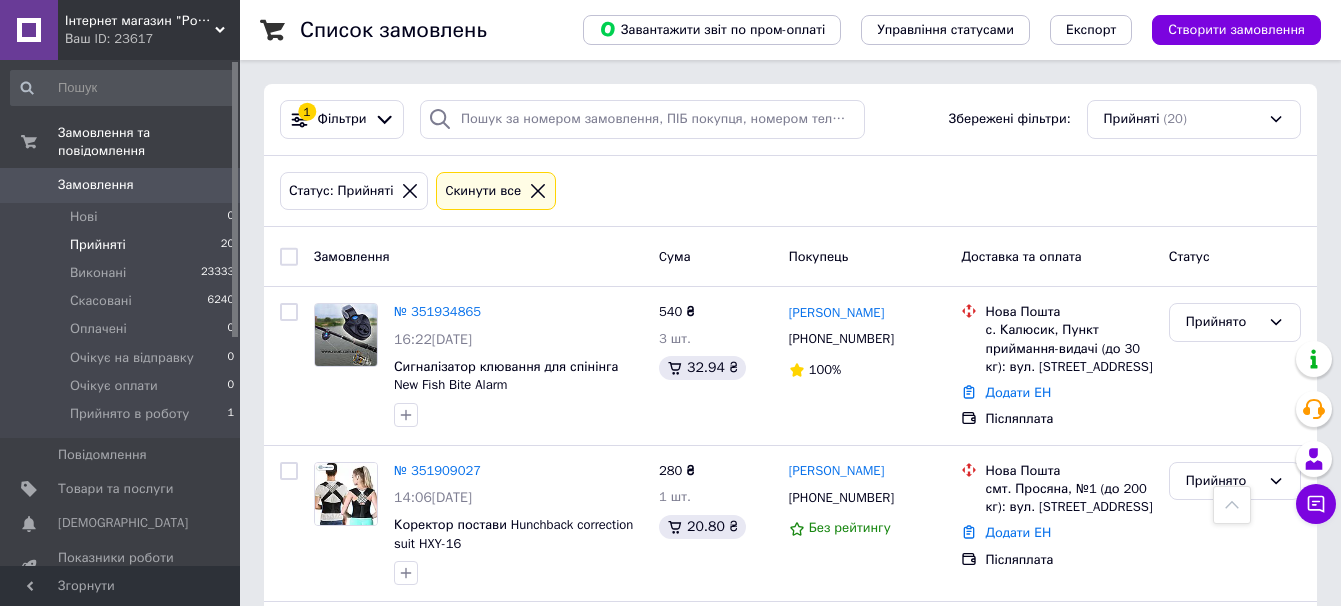 scroll, scrollTop: 3405, scrollLeft: 0, axis: vertical 